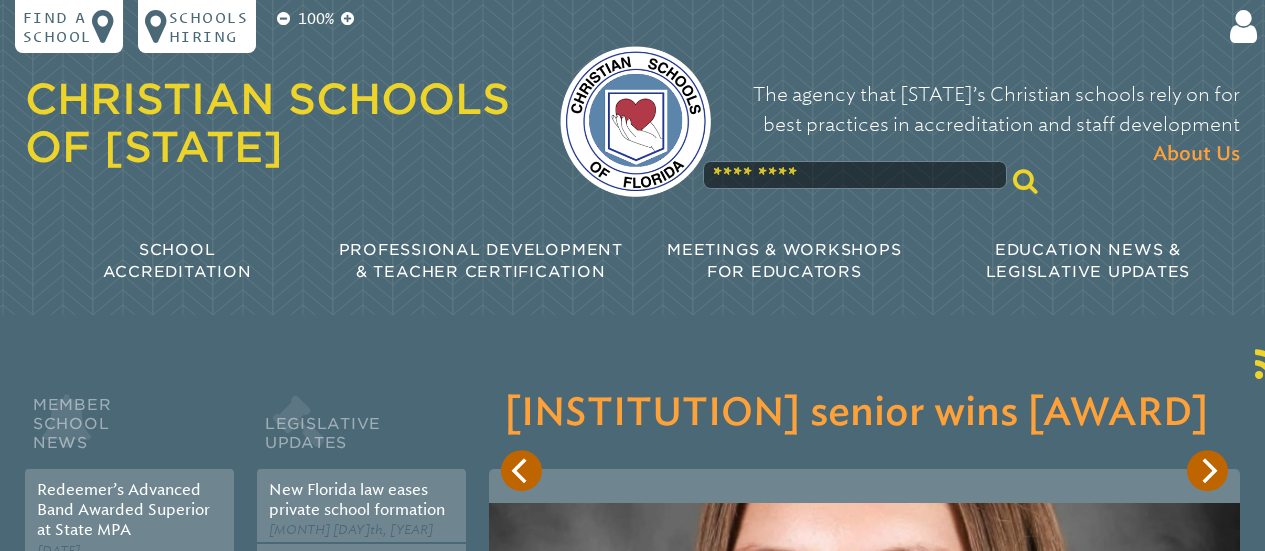 scroll, scrollTop: 0, scrollLeft: 0, axis: both 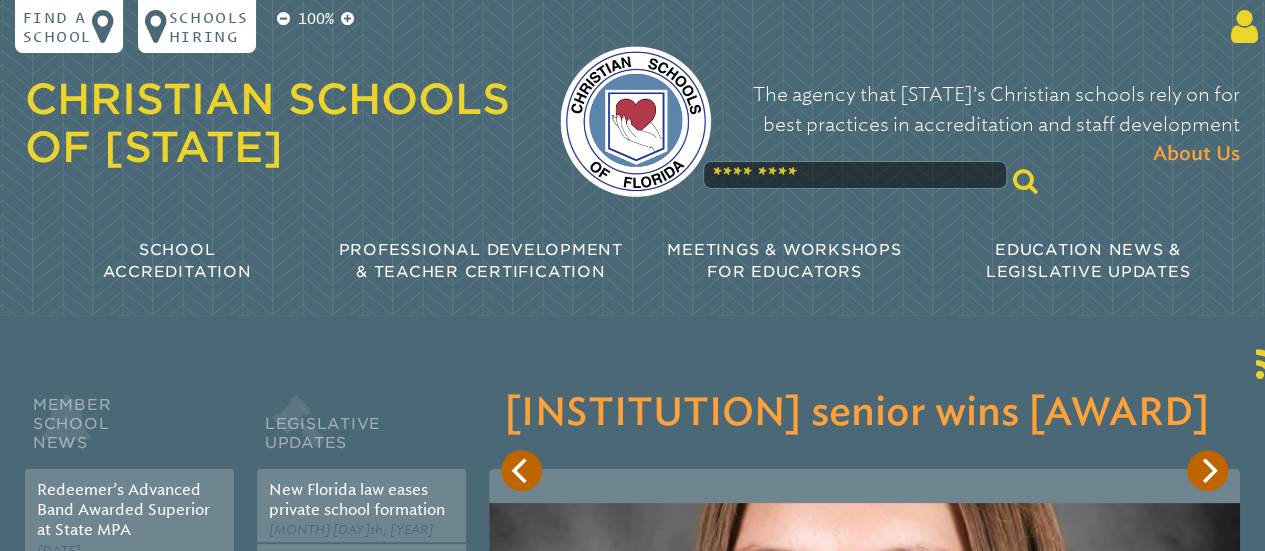 click at bounding box center [1240, 27] 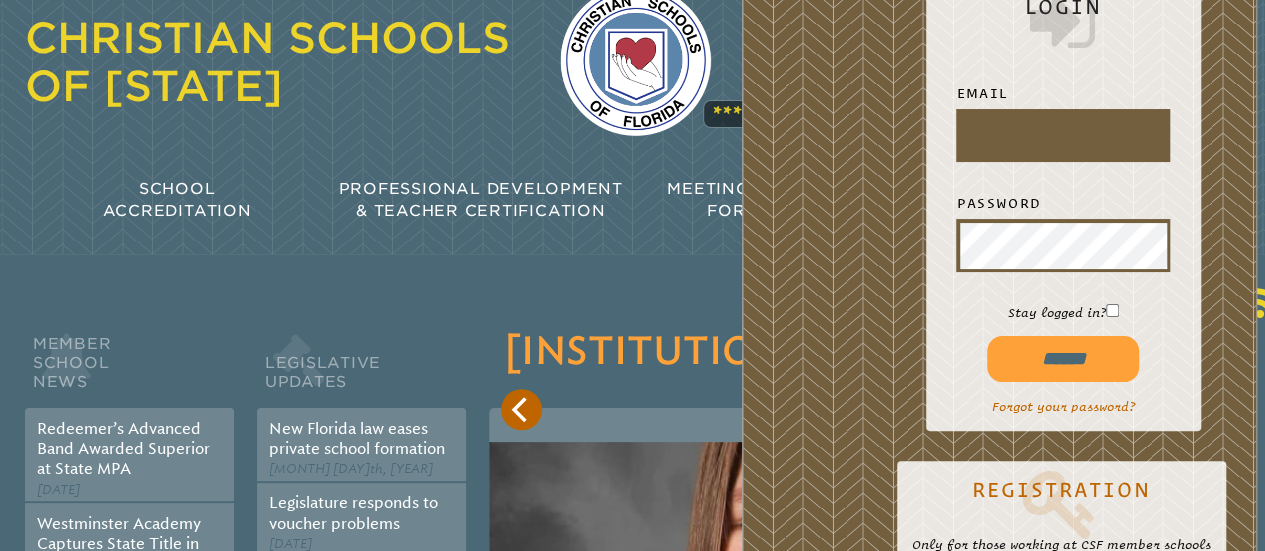 scroll, scrollTop: 80, scrollLeft: 0, axis: vertical 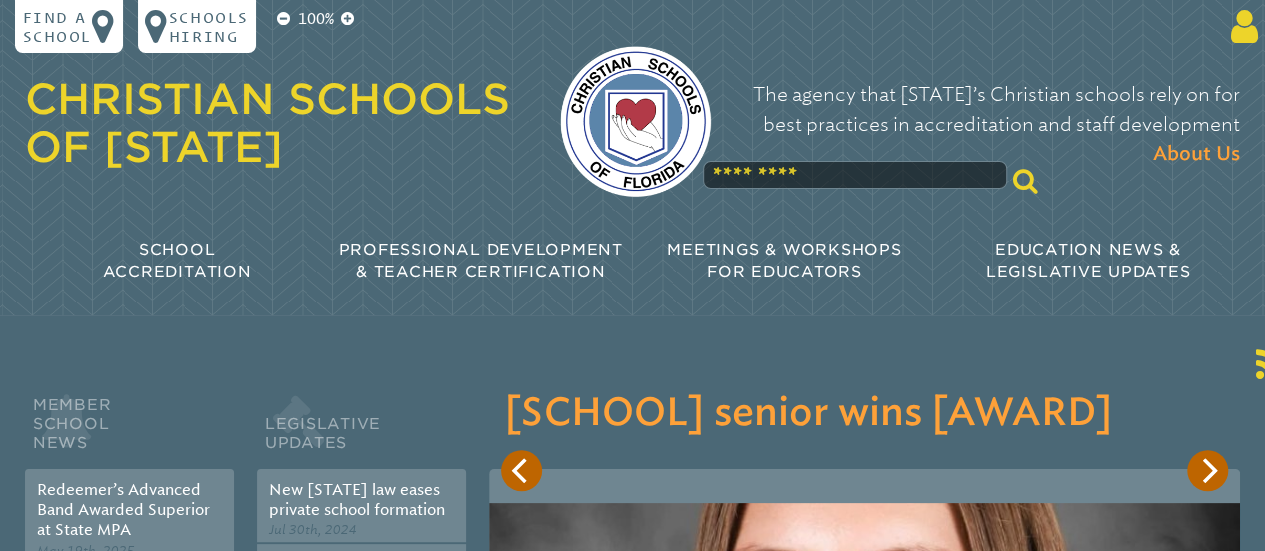 click at bounding box center [1240, 27] 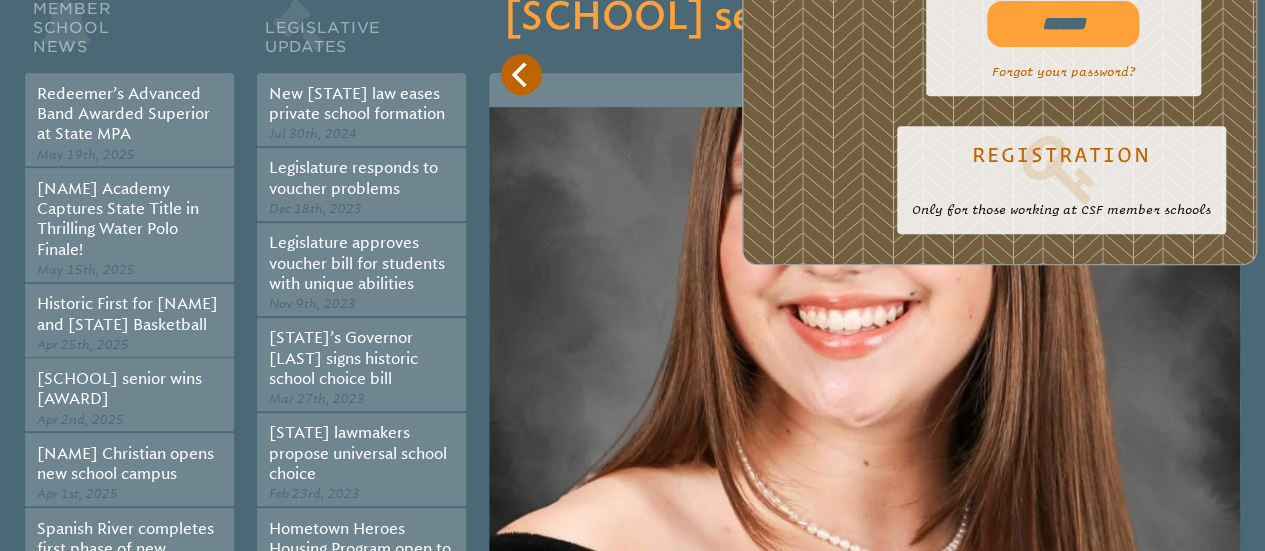 scroll, scrollTop: 346, scrollLeft: 0, axis: vertical 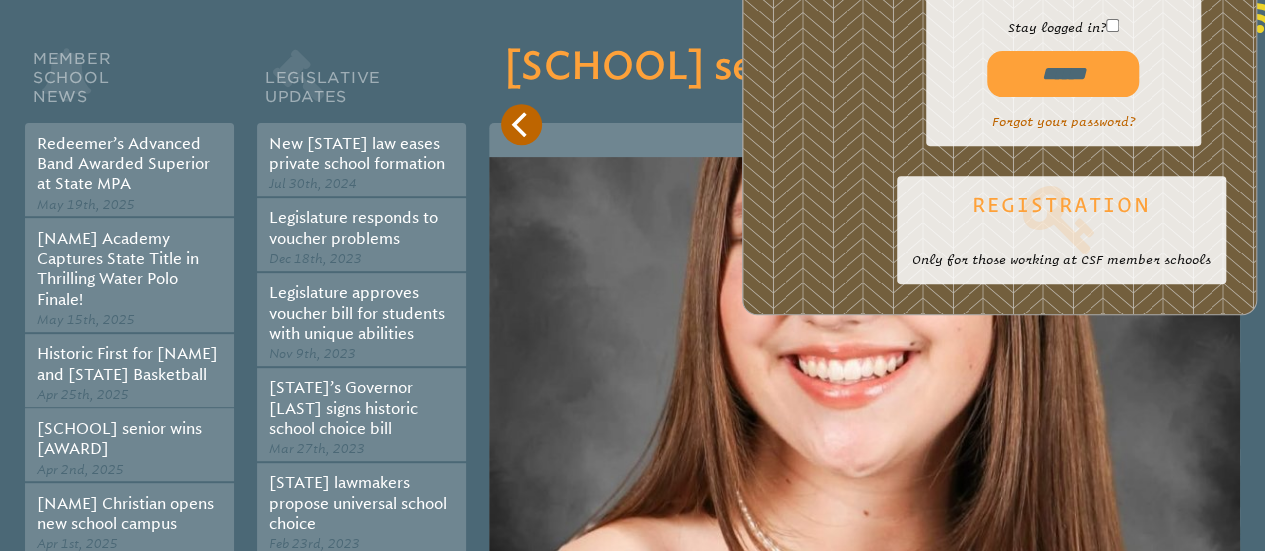 click at bounding box center (1061, 220) 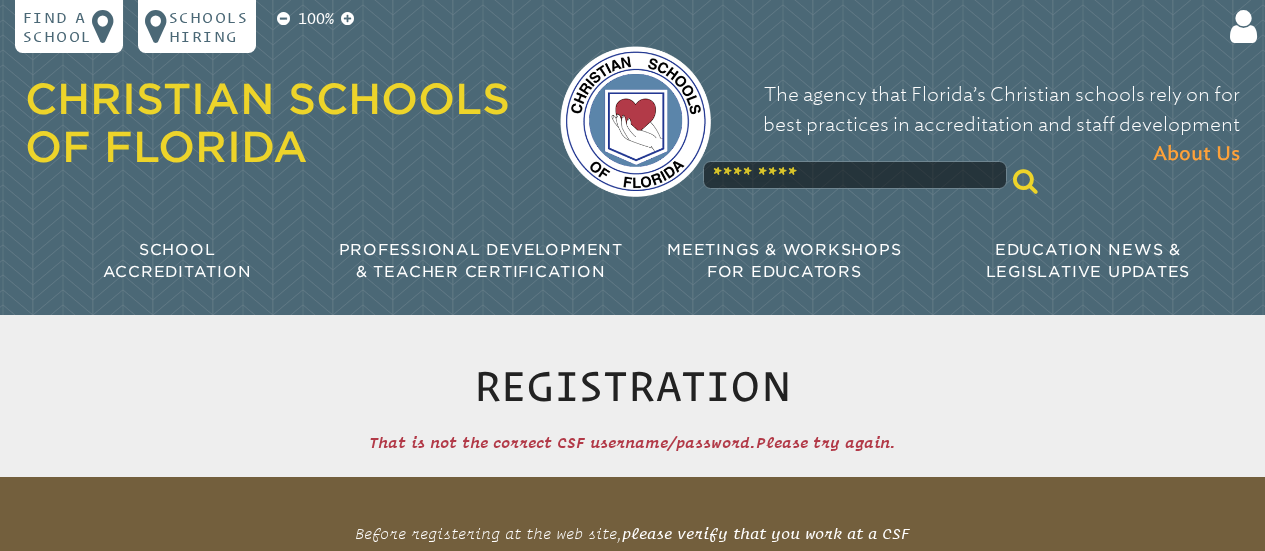 scroll, scrollTop: 0, scrollLeft: 0, axis: both 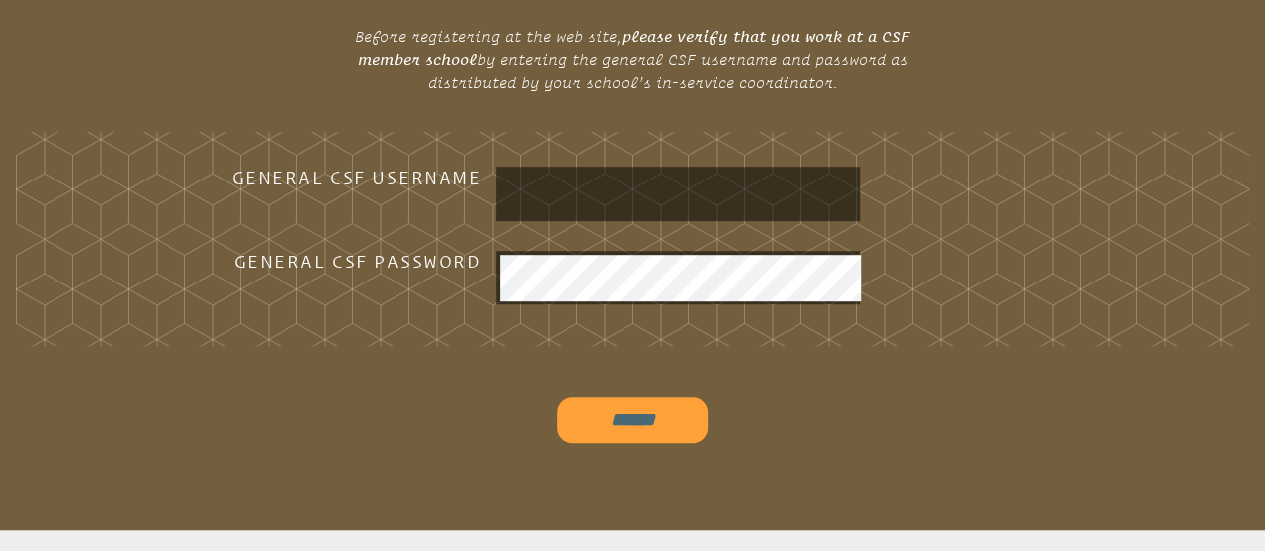 click at bounding box center [678, 194] 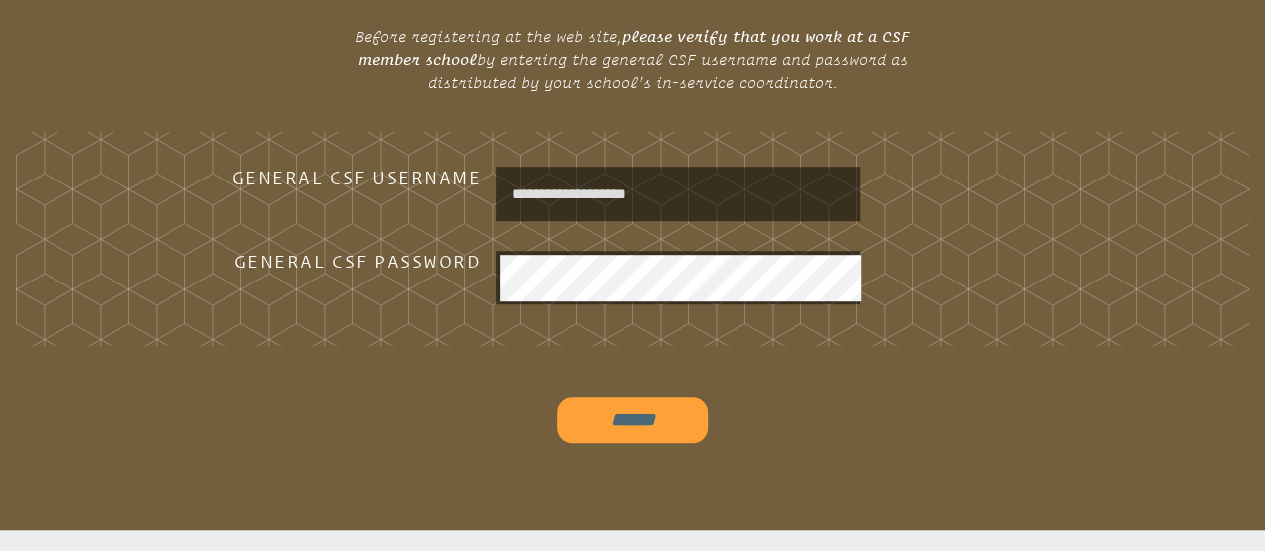 click on "******" at bounding box center [633, 420] 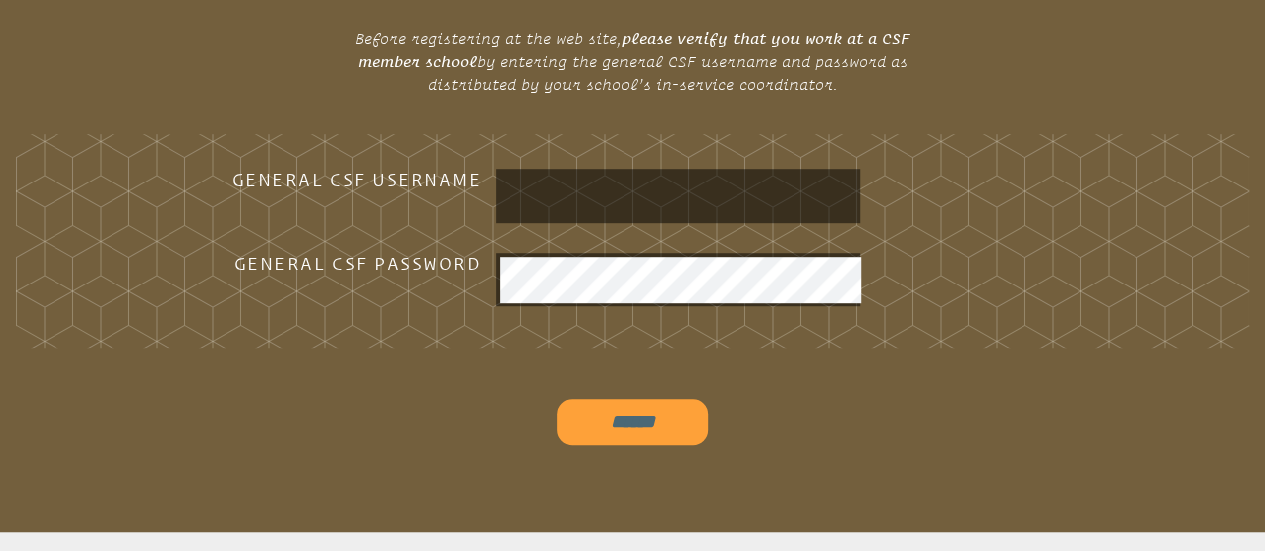 scroll, scrollTop: 514, scrollLeft: 0, axis: vertical 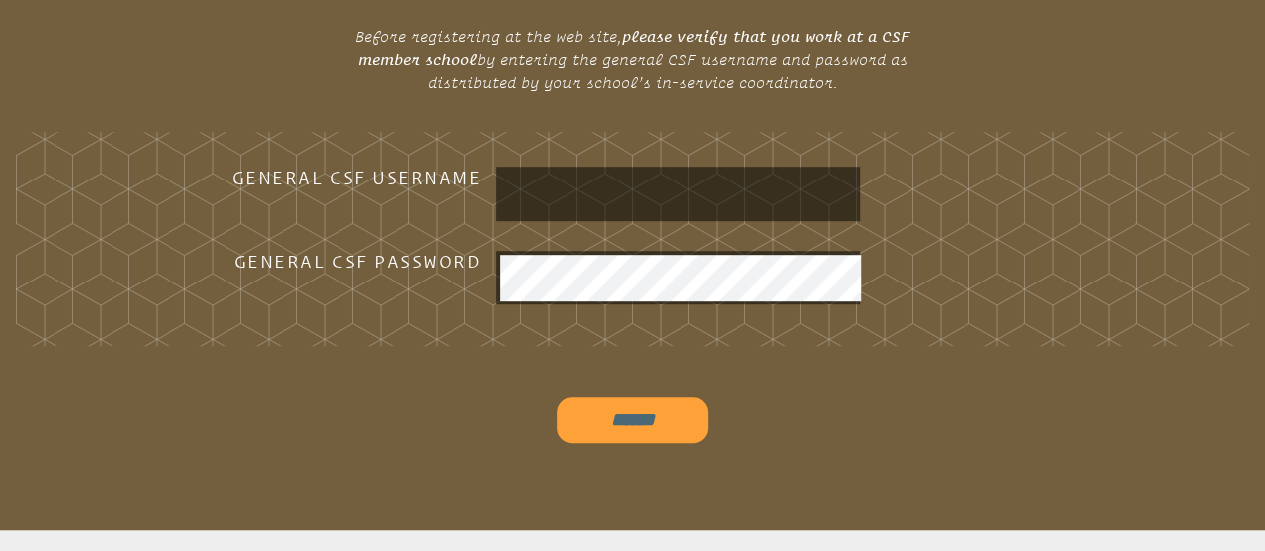 click at bounding box center [678, 194] 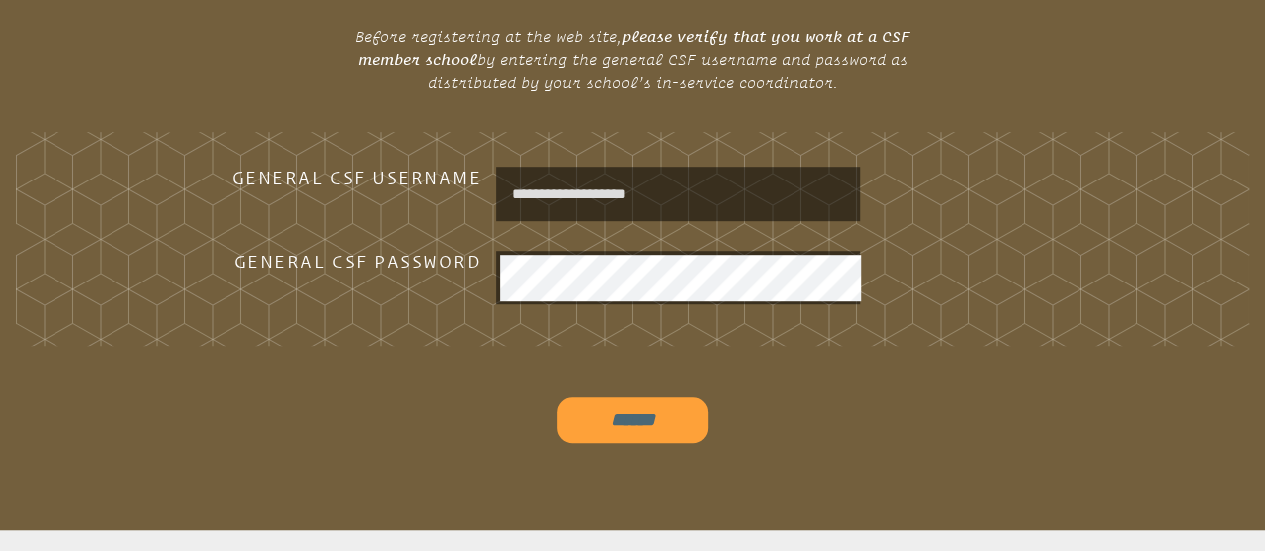 click on "******" at bounding box center [633, 420] 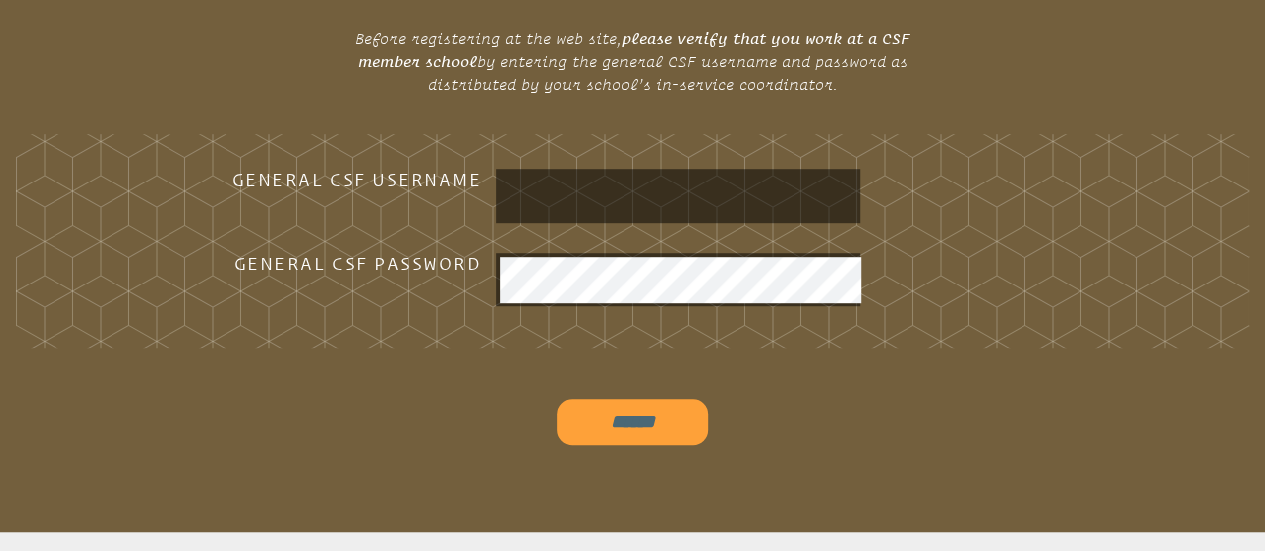scroll, scrollTop: 514, scrollLeft: 0, axis: vertical 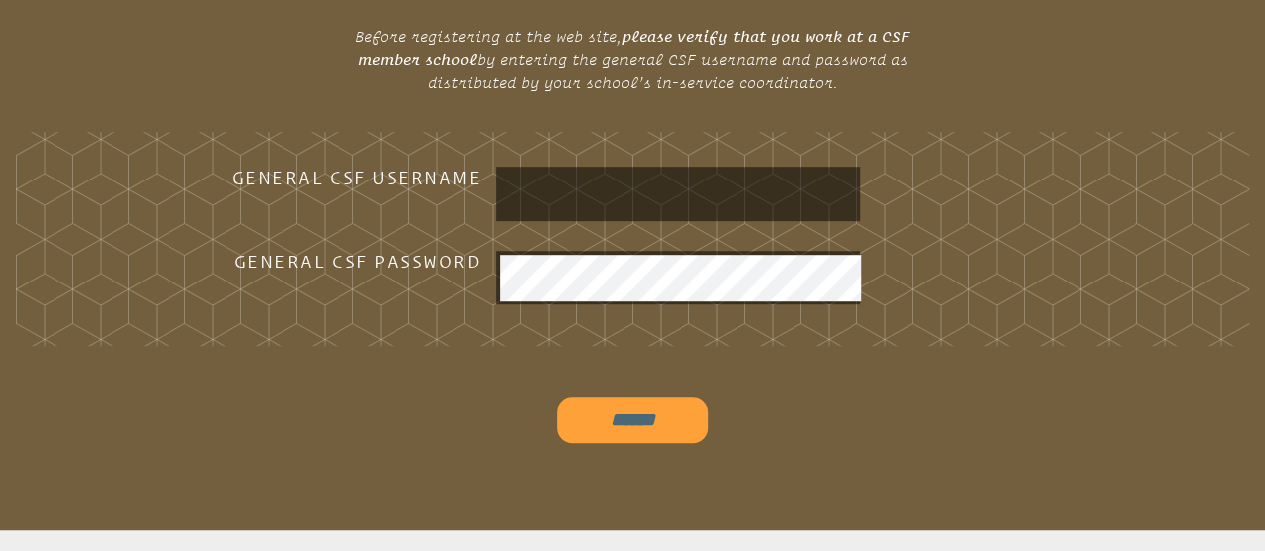 click at bounding box center [678, 194] 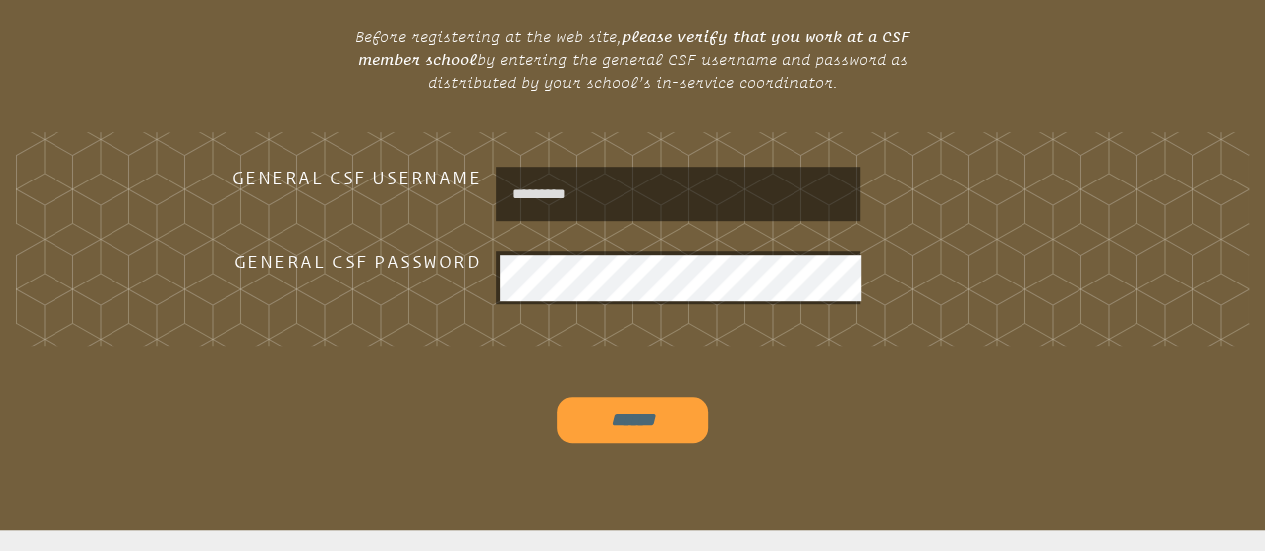 type on "*********" 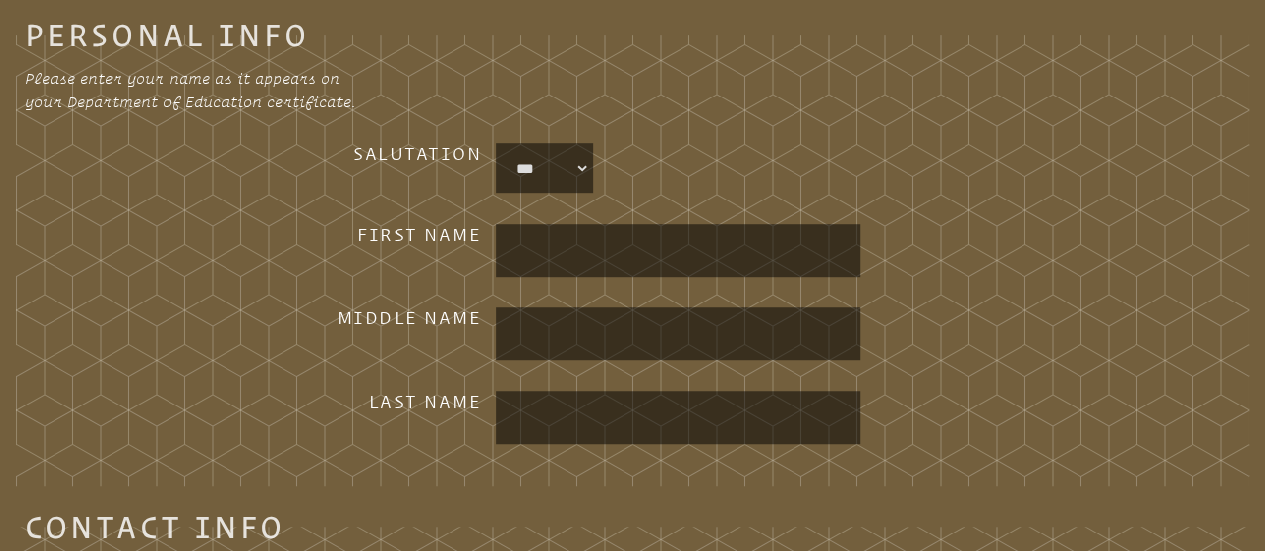 scroll, scrollTop: 513, scrollLeft: 0, axis: vertical 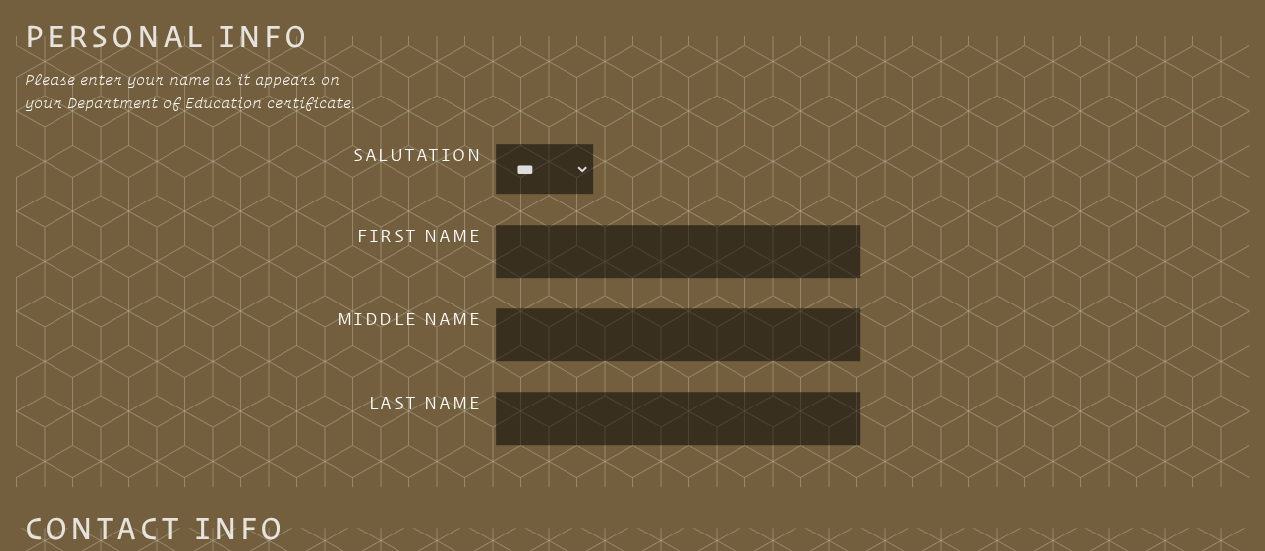 click at bounding box center (678, 252) 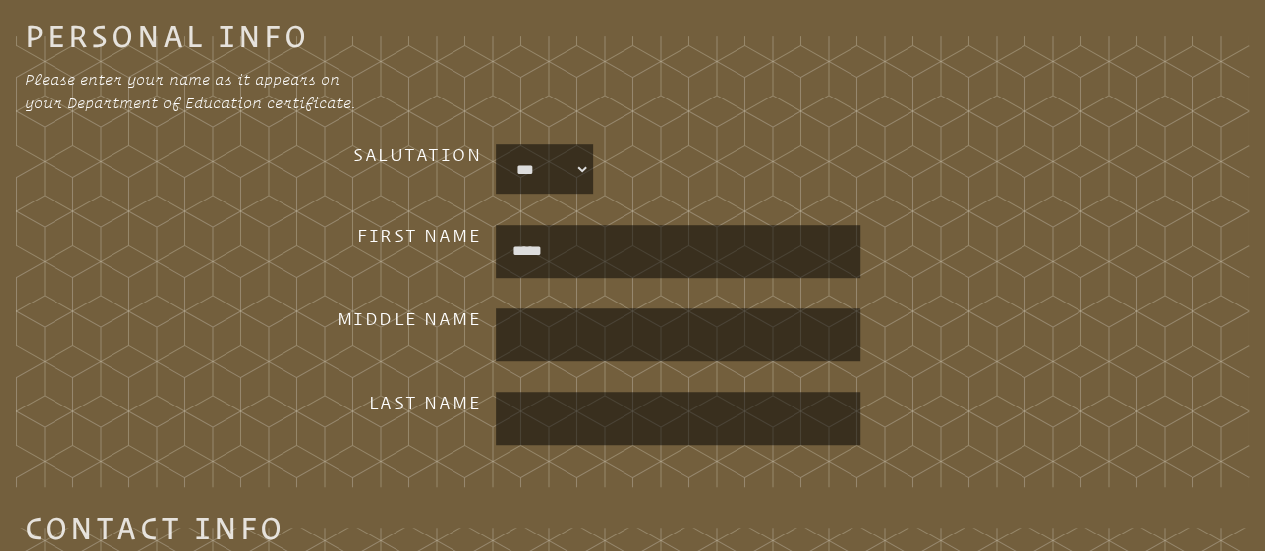 type on "*****" 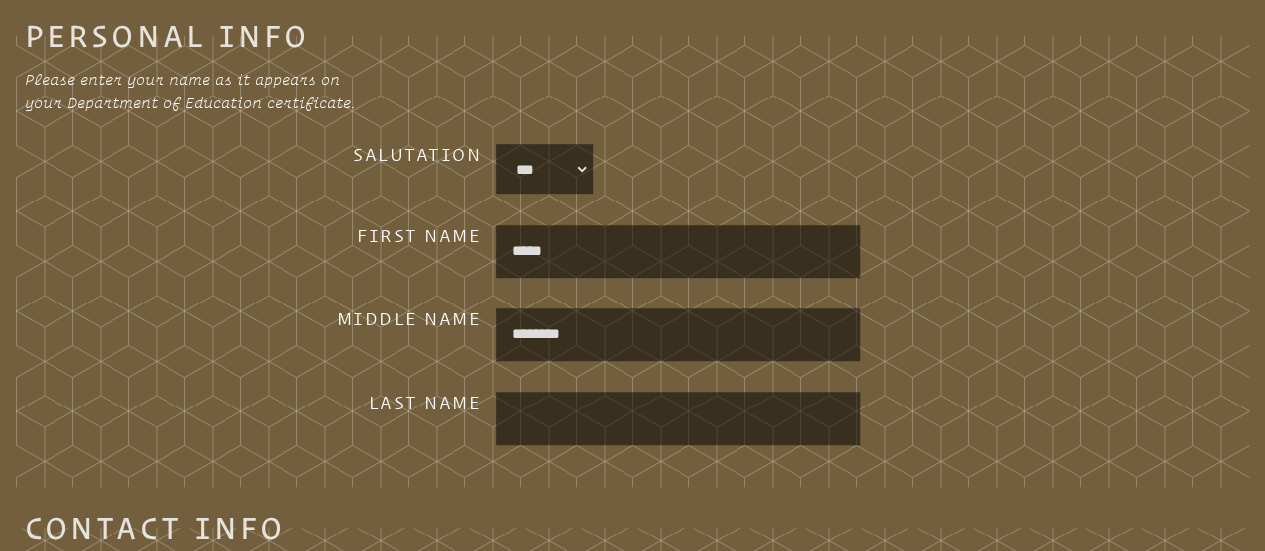 type on "********" 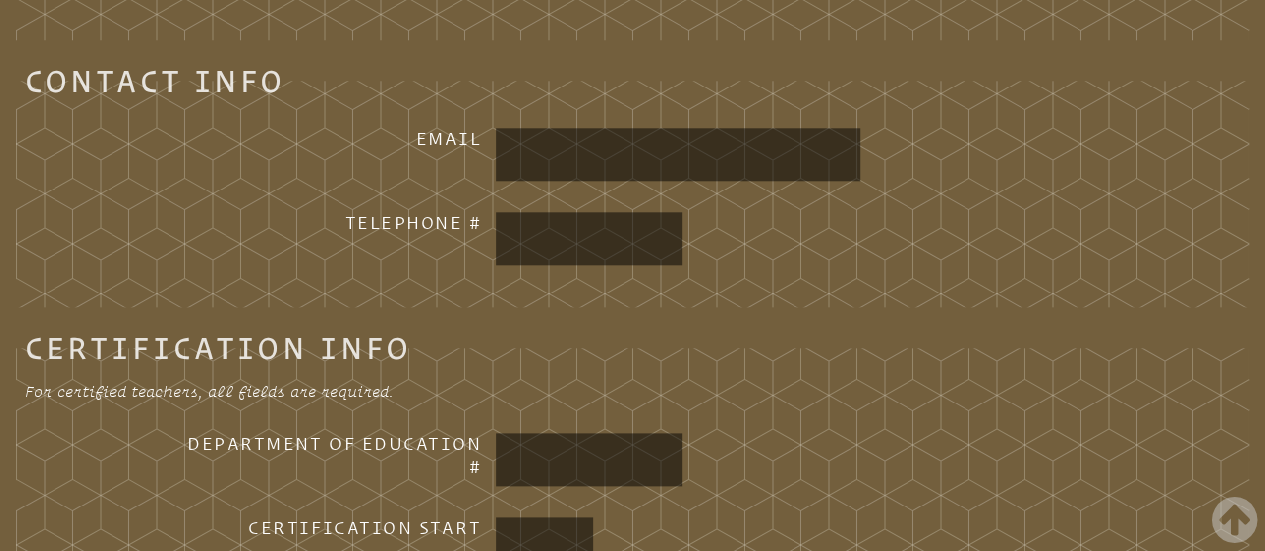 scroll, scrollTop: 971, scrollLeft: 0, axis: vertical 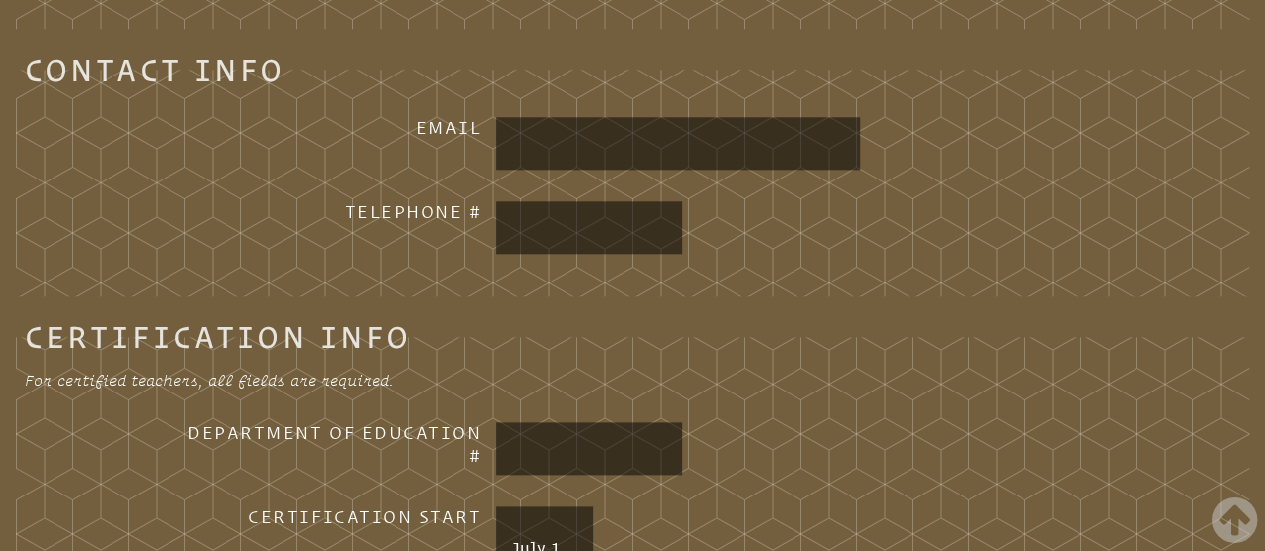 type on "****" 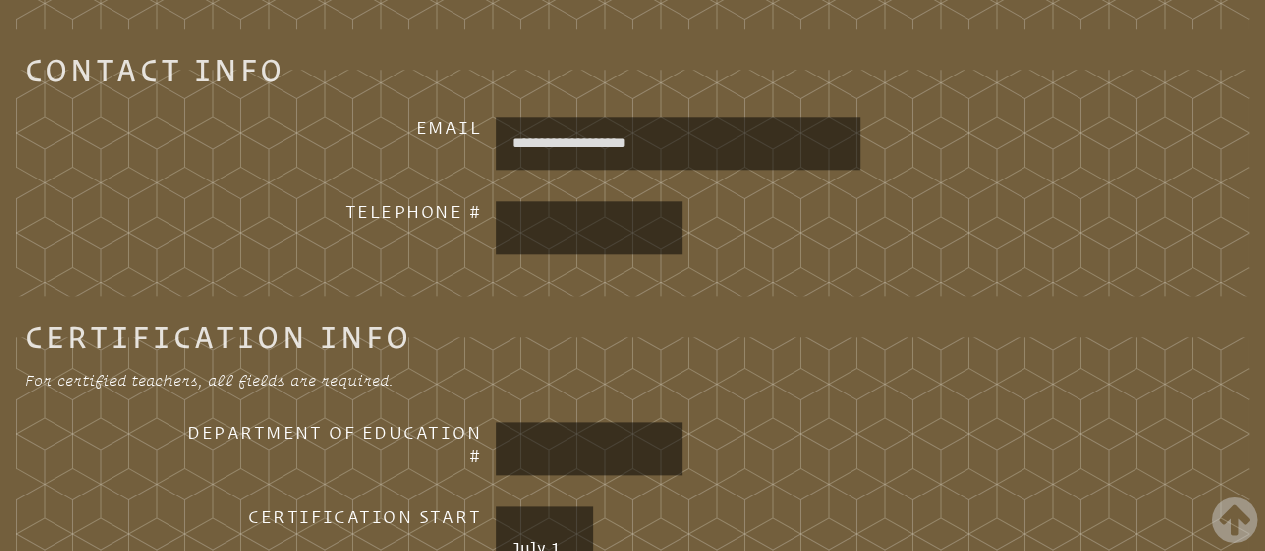 type on "**********" 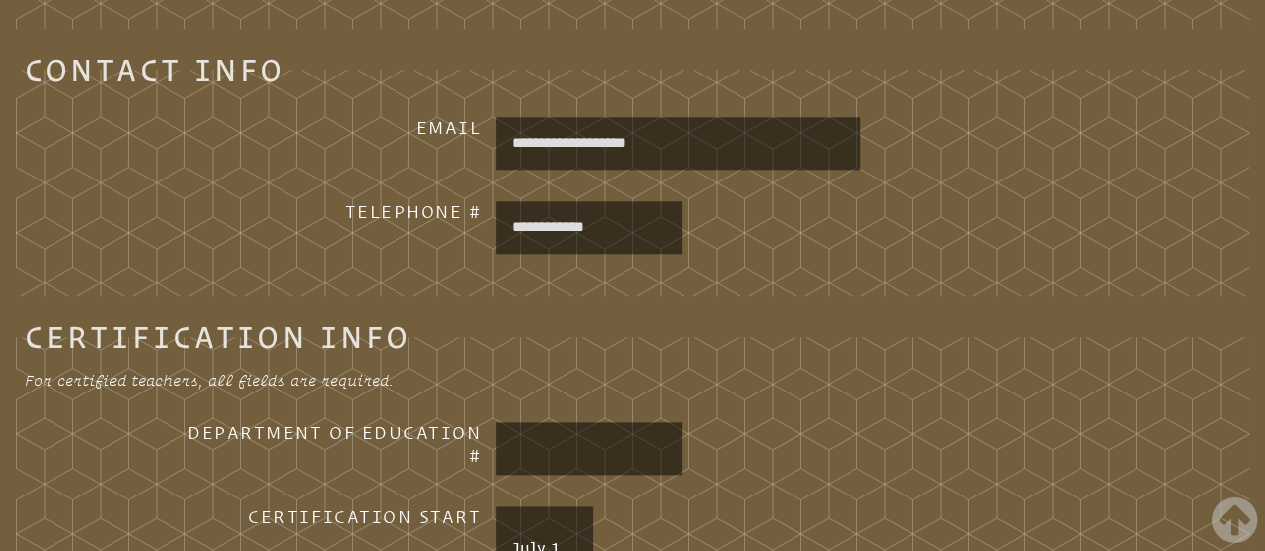 type on "**********" 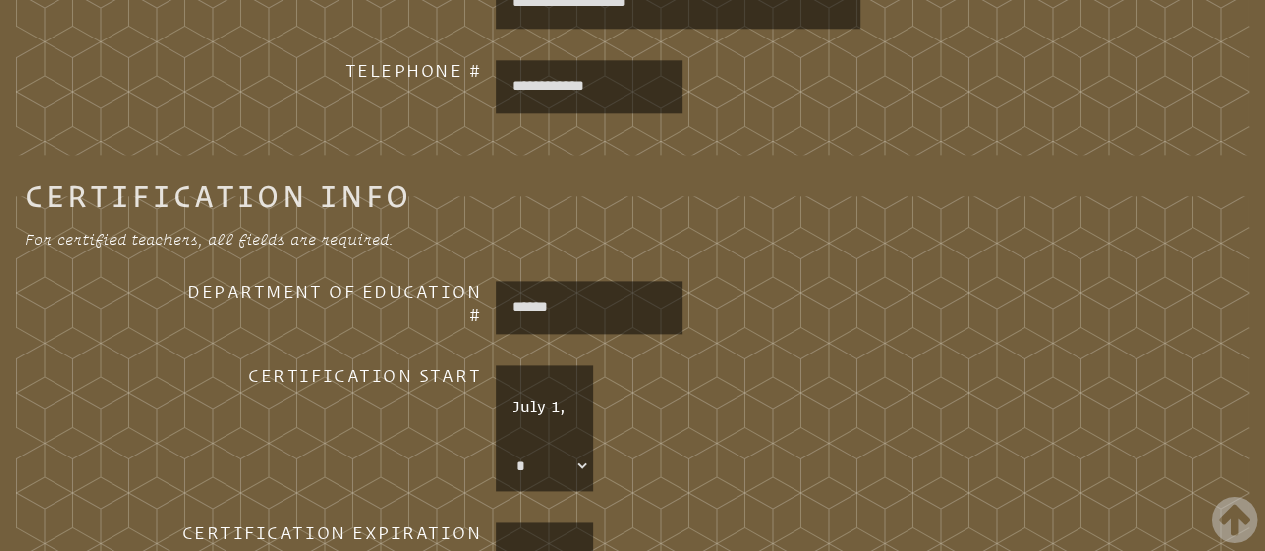 scroll, scrollTop: 1131, scrollLeft: 0, axis: vertical 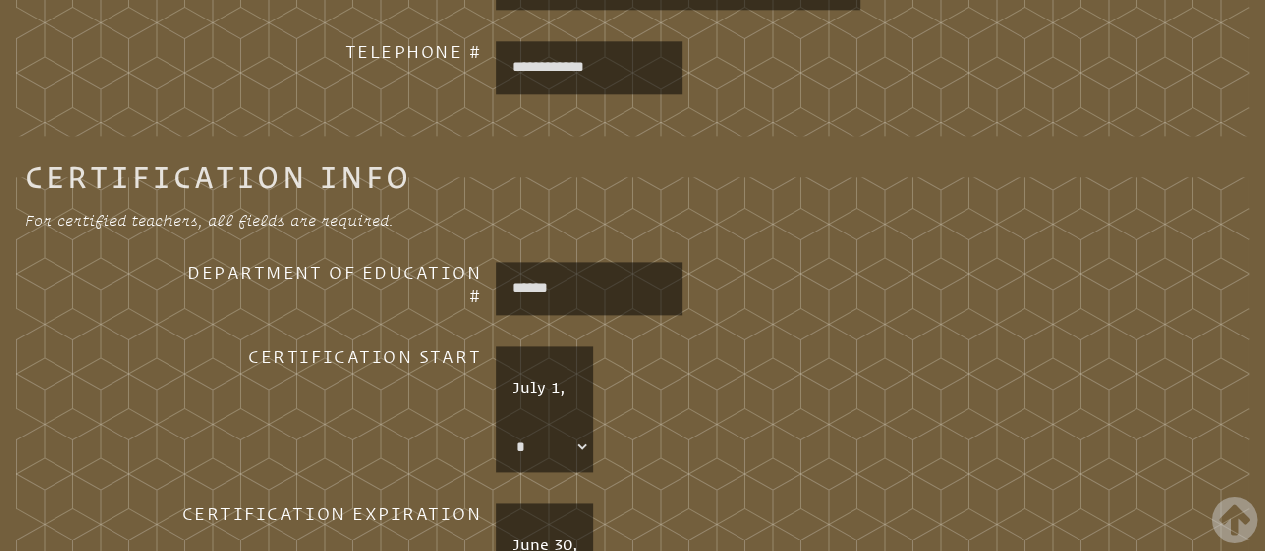 type on "******" 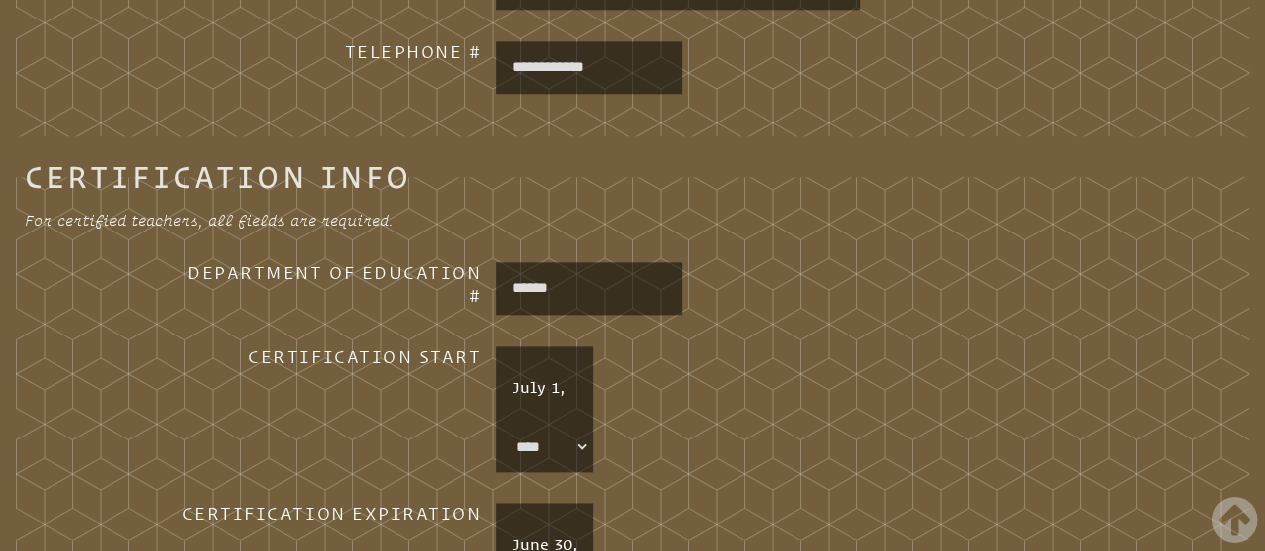 click on "*
****
****
****
****
****
****
****
****
****
****
****
****
****
**** **** **** **** **** **** **** **** ****" at bounding box center (545, 446) 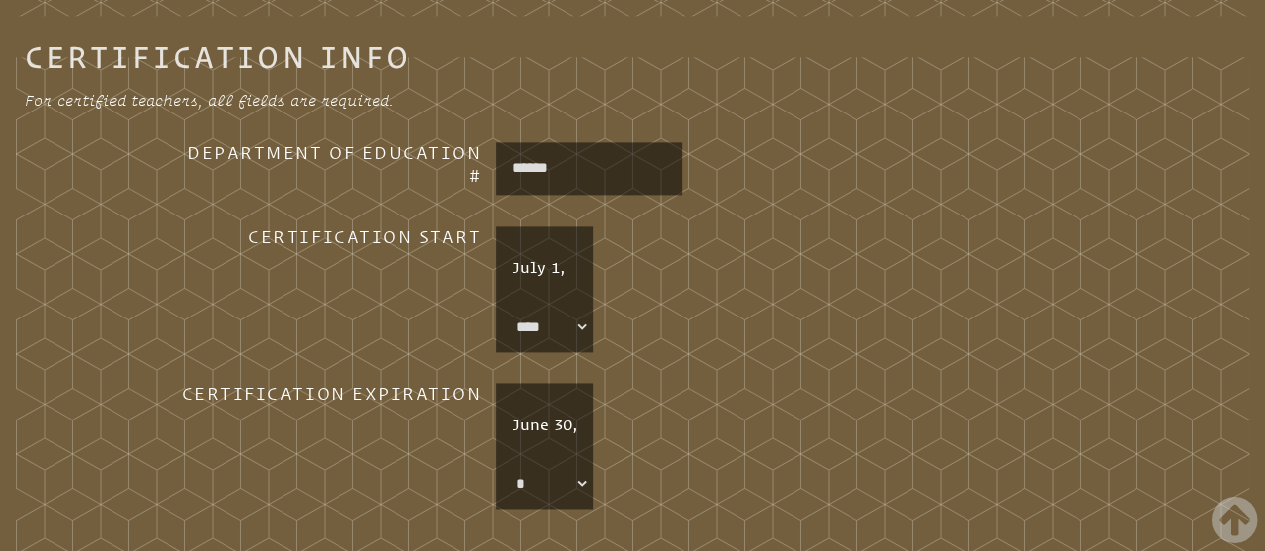 scroll, scrollTop: 1291, scrollLeft: 0, axis: vertical 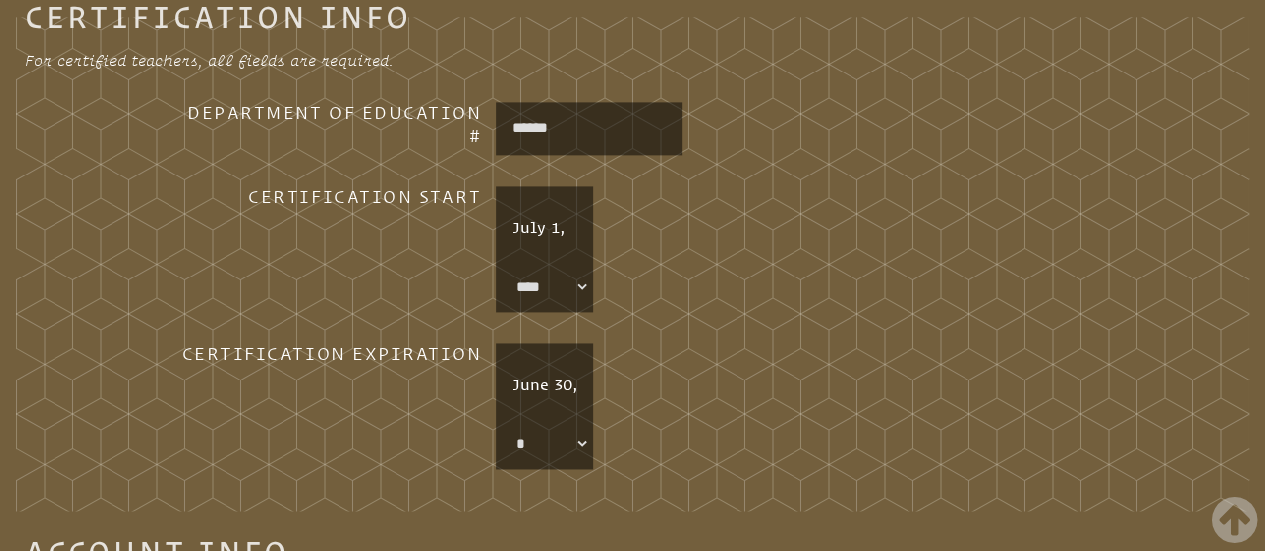 click on "*
****
****
****
****
****
****
****
****
****
****
****
****
**** **** **** **** **** **** **** **** **** **** ****" at bounding box center (545, 443) 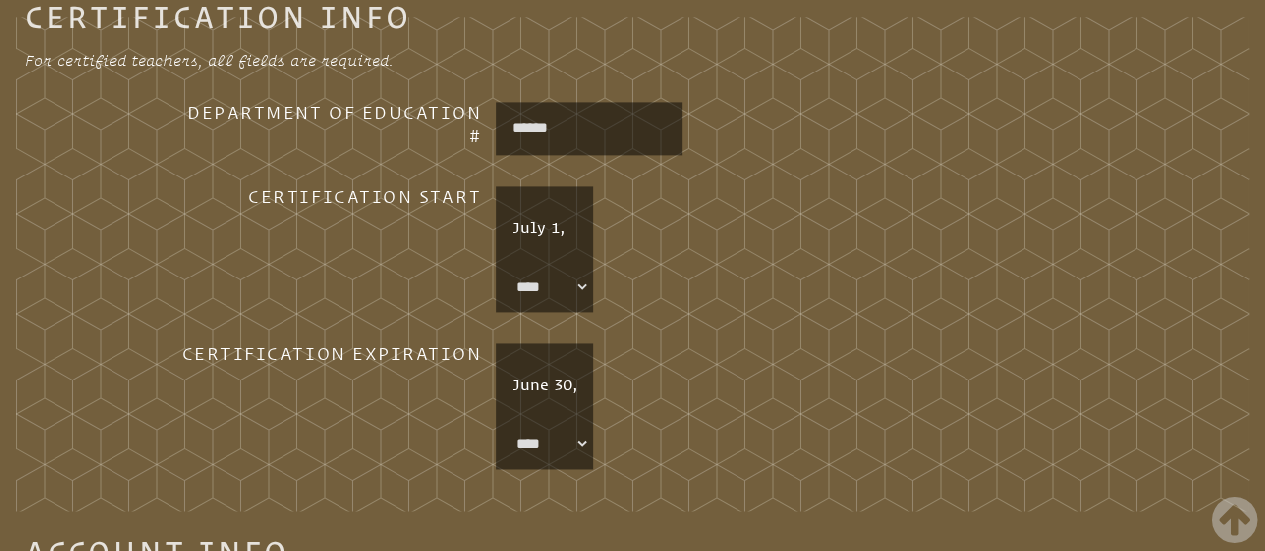 click on "*
****
****
****
****
****
****
****
****
****
****
****
****
**** **** **** **** **** **** **** **** **** **** ****" at bounding box center [545, 443] 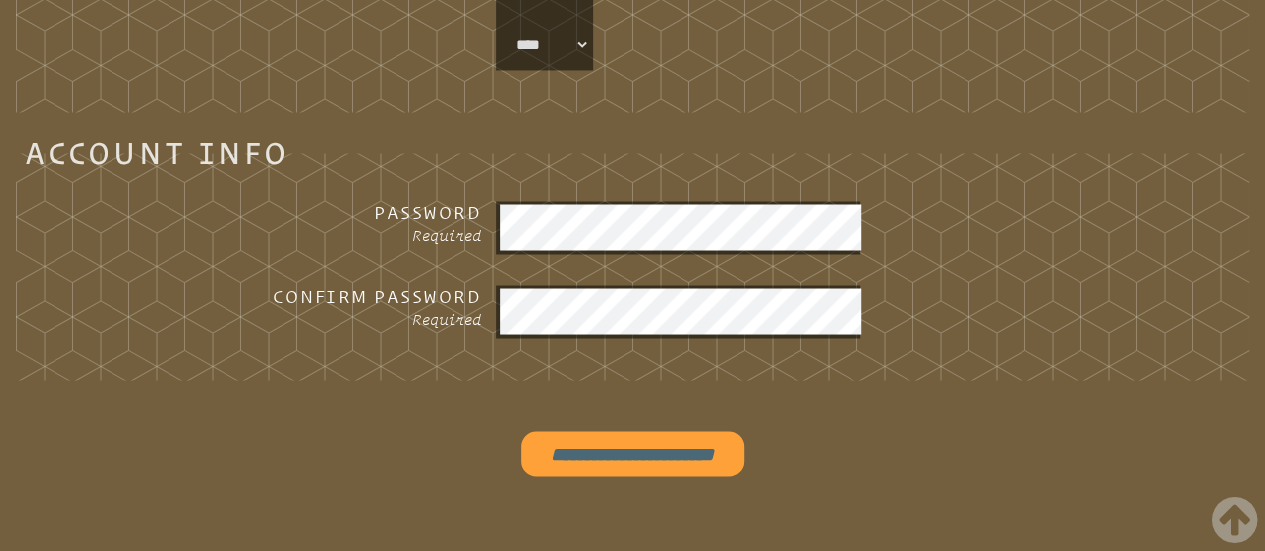 scroll, scrollTop: 1704, scrollLeft: 0, axis: vertical 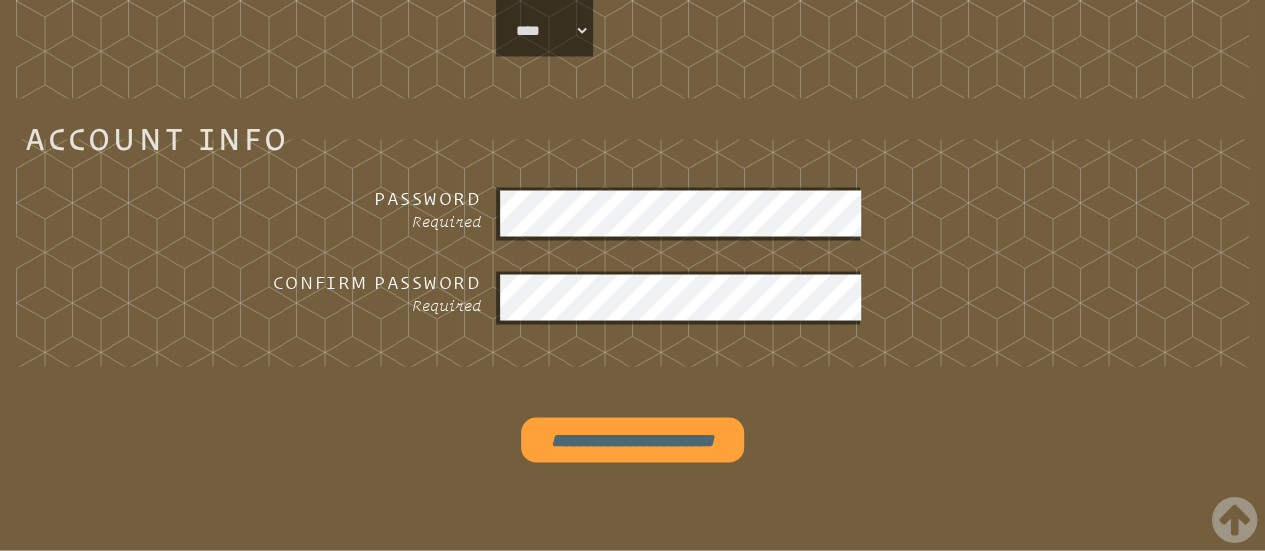 click on "**********" at bounding box center [633, 440] 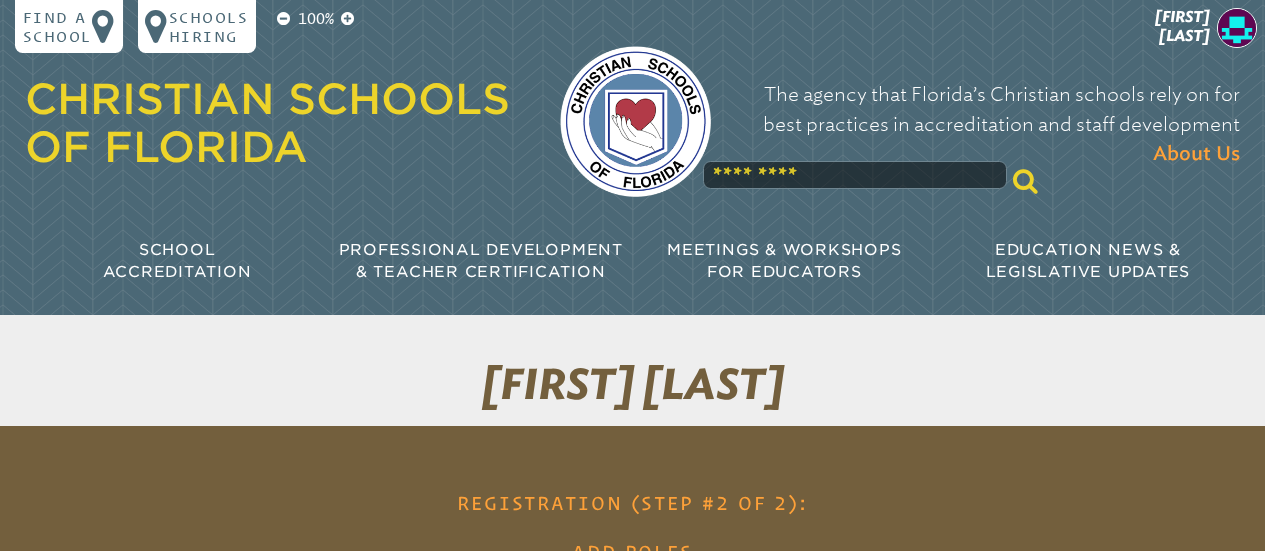 scroll, scrollTop: 0, scrollLeft: 0, axis: both 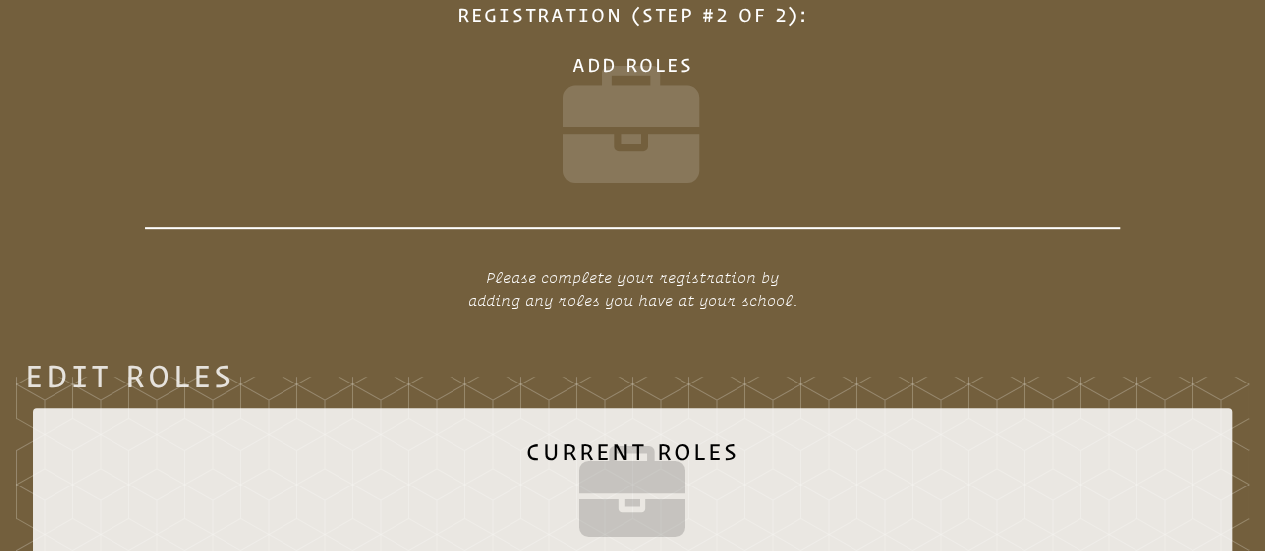 click at bounding box center [632, 135] 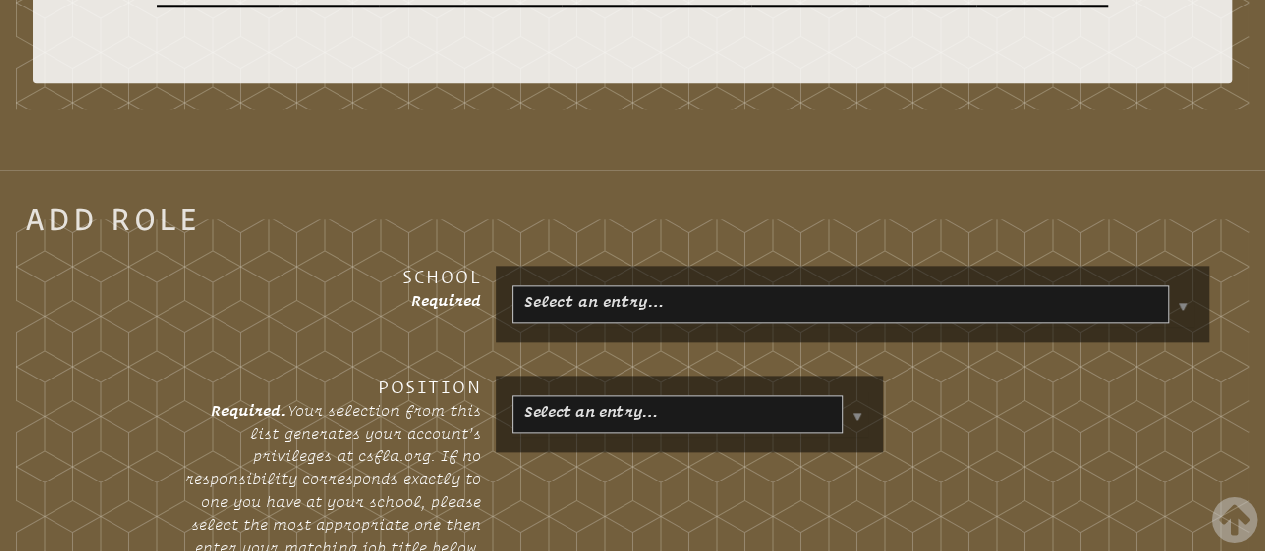 scroll, scrollTop: 1042, scrollLeft: 0, axis: vertical 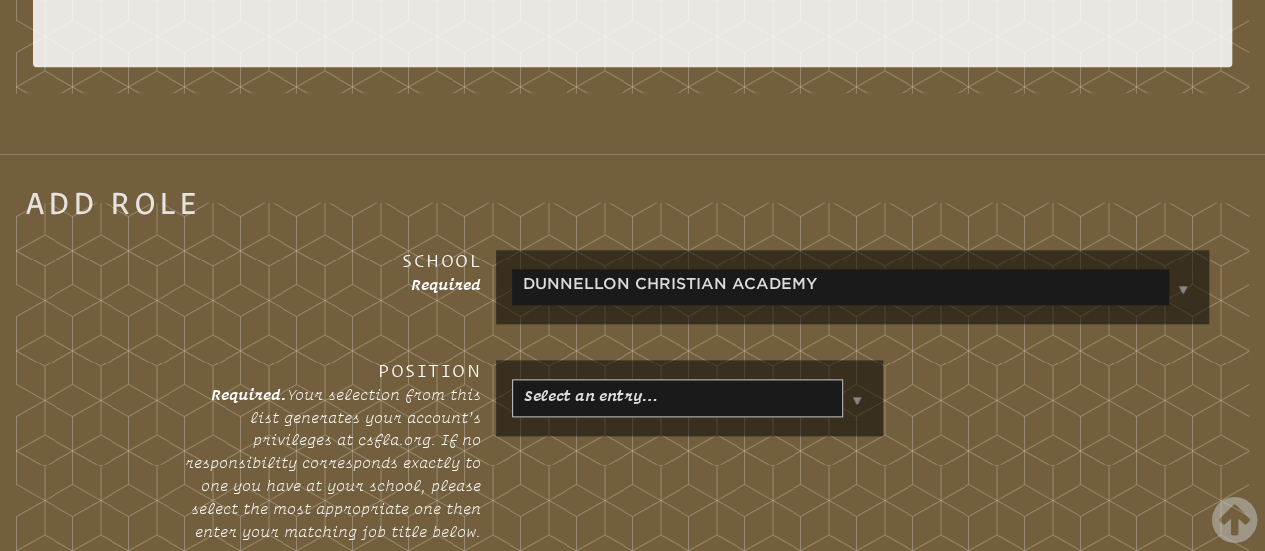 click on "Find a School
Key
Name
City
[NUMBER] [ORGANIZATION]    [CITY] [POSTAL_CODE] [NUMBER] [ORGANIZATION]    [NUMBER]   [CITY] [POSTAL_CODE] [NUMBER] [ORGANIZATION] [POSTAL_CODE] [NUMBER] [ORGANIZATION]    [NUMBER]    [NUMBER] [CITY] [POSTAL_CODE] [NUMBER] [ORGANIZATION]     [NUMBER] [CITY] [POSTAL_CODE] [NUMBER] [ORGANIZATION] [CITY] [POSTAL_CODE] [NUMBER] [ORGANIZATION]    [CITY] [POSTAL_CODE] [NUMBER] [ORGANIZATION]    [ORGANIZATION]: [CITY] [POSTAL_CODE] [NUMBER] [ORGANIZATION]    [CITY] [POSTAL_CODE] [NUMBER] [ORGANIZATION]    [ORGANIZATION]: [CITY] [POSTAL_CODE] [NUMBER] [ORGANIZATION]    [CITY] [POSTAL_CODE] [NUMBER] [ORGANIZATION]    [ORGANIZATION] [CITY] [POSTAL_CODE]" at bounding box center (632, 478) 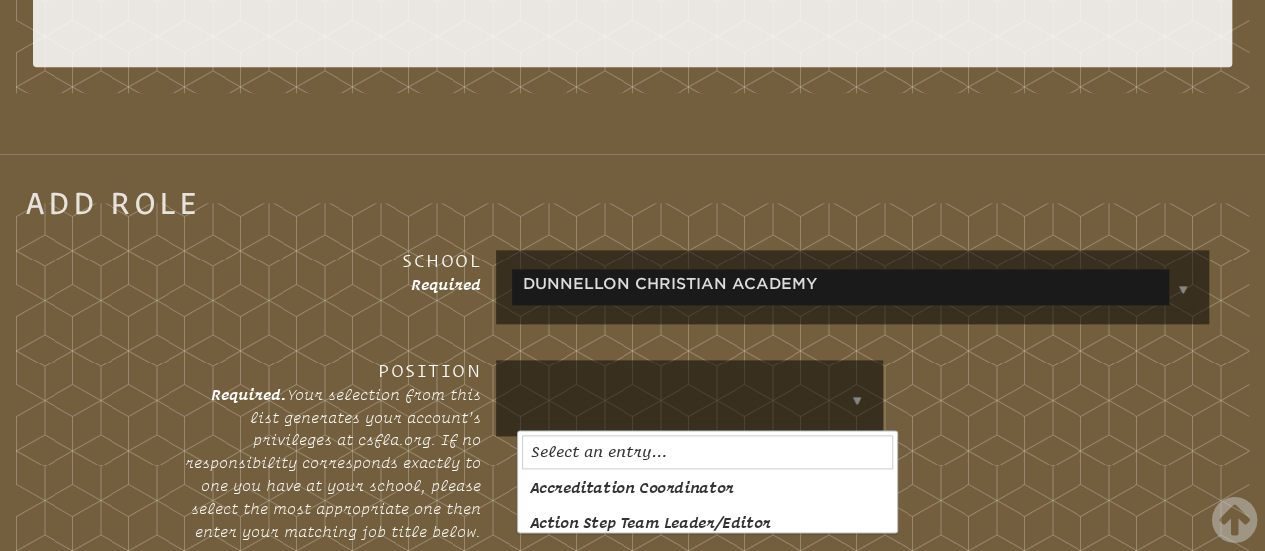 click on "Find a School
Key
Name
City
[NUMBER] [ORGANIZATION]    [CITY] [POSTAL_CODE] [NUMBER] [ORGANIZATION]    [NUMBER]   [CITY] [POSTAL_CODE] [NUMBER] [ORGANIZATION] [POSTAL_CODE] [NUMBER] [ORGANIZATION]    [NUMBER]    [NUMBER] [CITY] [POSTAL_CODE] [NUMBER] [ORGANIZATION]     [NUMBER] [CITY] [POSTAL_CODE] [NUMBER] [ORGANIZATION] [CITY] [POSTAL_CODE] [NUMBER] [ORGANIZATION]    [CITY] [POSTAL_CODE] [NUMBER] [ORGANIZATION]    [ORGANIZATION]: [CITY] [POSTAL_CODE] [NUMBER] [ORGANIZATION]    [CITY] [POSTAL_CODE] [NUMBER] [ORGANIZATION]    [ORGANIZATION]: [CITY] [POSTAL_CODE] [NUMBER] [ORGANIZATION]    [CITY] [POSTAL_CODE] [NUMBER] [ORGANIZATION]    [ORGANIZATION] [CITY] [POSTAL_CODE]" at bounding box center [632, 478] 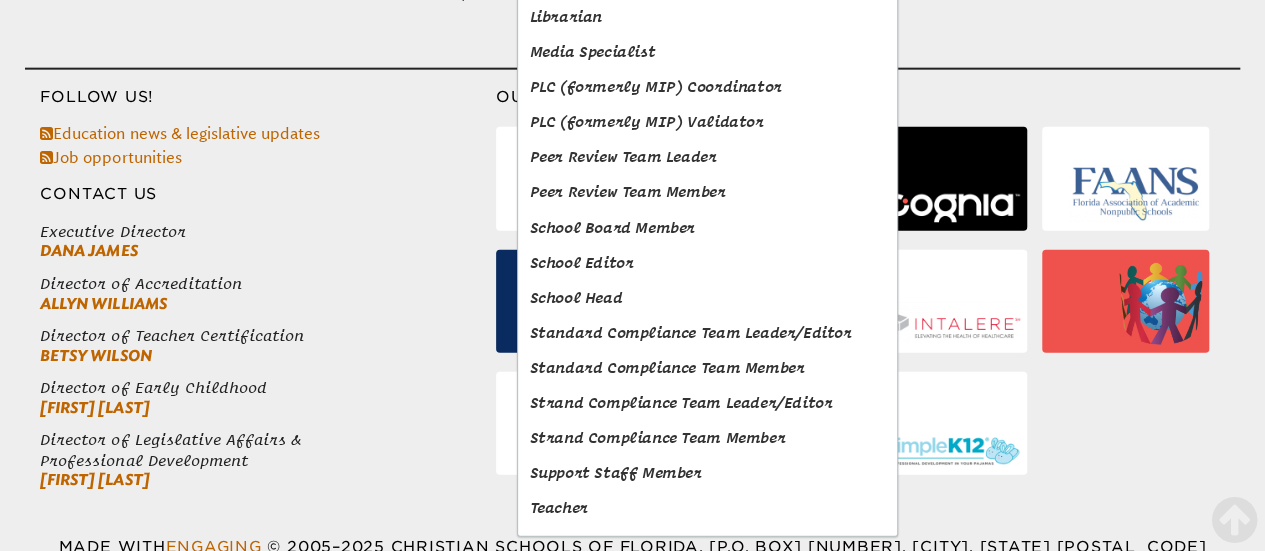 scroll, scrollTop: 2446, scrollLeft: 0, axis: vertical 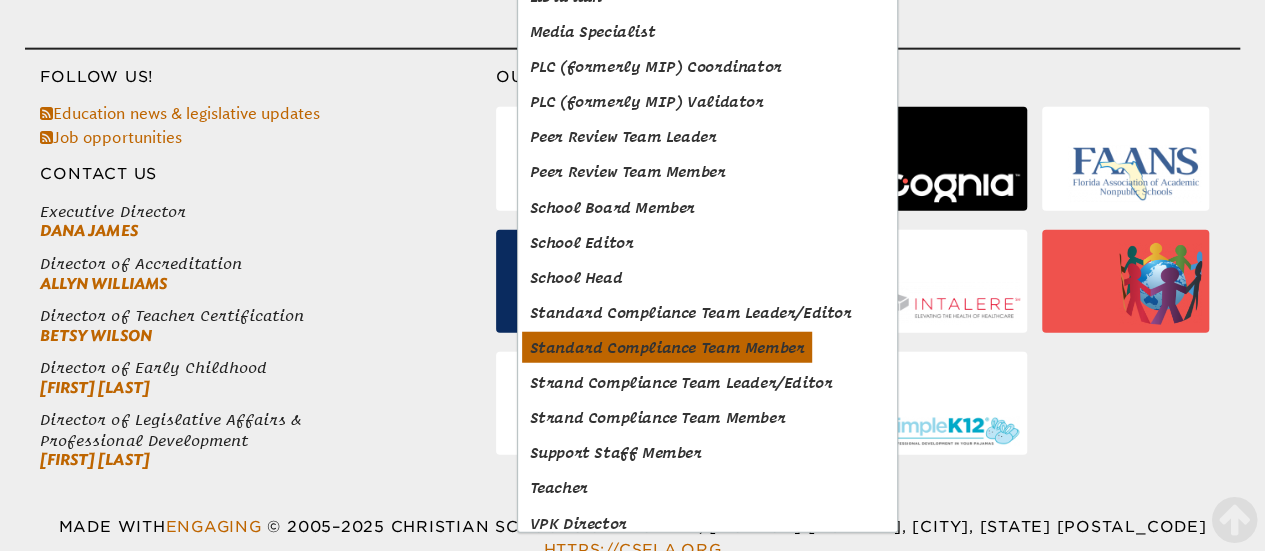 click on "Find a School
Key
Name
City
[NUMBER] [ORGANIZATION]    [CITY] [POSTAL_CODE] [NUMBER] [ORGANIZATION]    [NUMBER]   [CITY] [POSTAL_CODE] [NUMBER] [ORGANIZATION] [POSTAL_CODE] [NUMBER] [ORGANIZATION]    [NUMBER]    [NUMBER] [CITY] [POSTAL_CODE] [NUMBER] [ORGANIZATION]     [NUMBER] [CITY] [POSTAL_CODE] [NUMBER] [ORGANIZATION] [CITY] [POSTAL_CODE] [NUMBER] [ORGANIZATION]    [CITY] [POSTAL_CODE] [NUMBER] [ORGANIZATION]    [ORGANIZATION]: [CITY] [POSTAL_CODE] [NUMBER] [ORGANIZATION]    [CITY] [POSTAL_CODE] [NUMBER] [ORGANIZATION]    [ORGANIZATION]: [CITY] [POSTAL_CODE] [NUMBER] [ORGANIZATION]    [CITY] [POSTAL_CODE] [NUMBER] [ORGANIZATION]    [ORGANIZATION] [CITY] [POSTAL_CODE]" at bounding box center [632, -926] 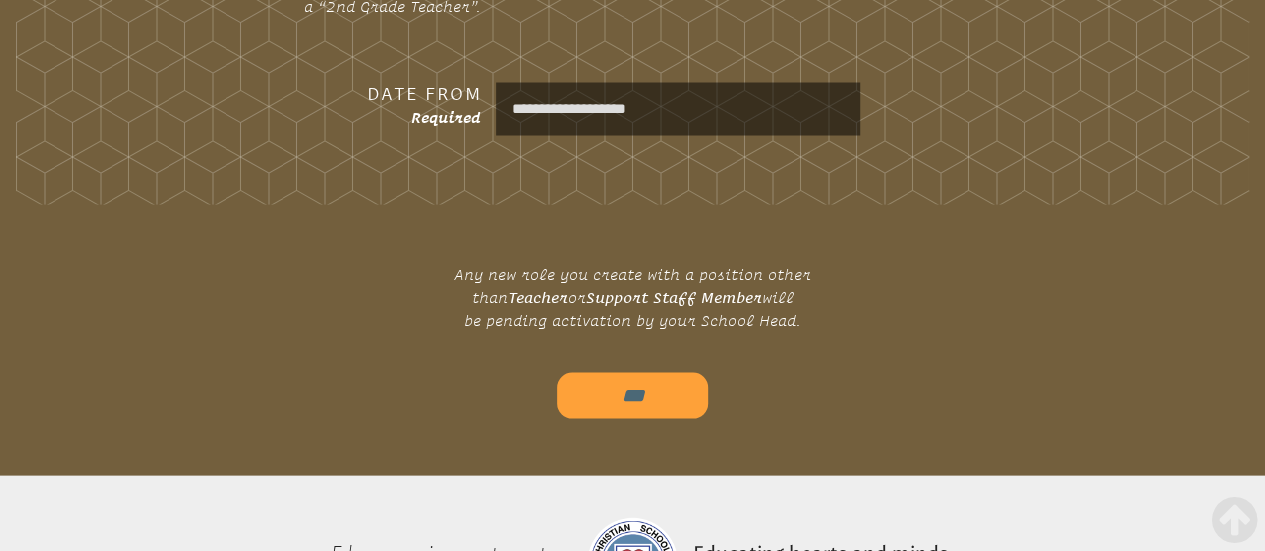 scroll, scrollTop: 1824, scrollLeft: 0, axis: vertical 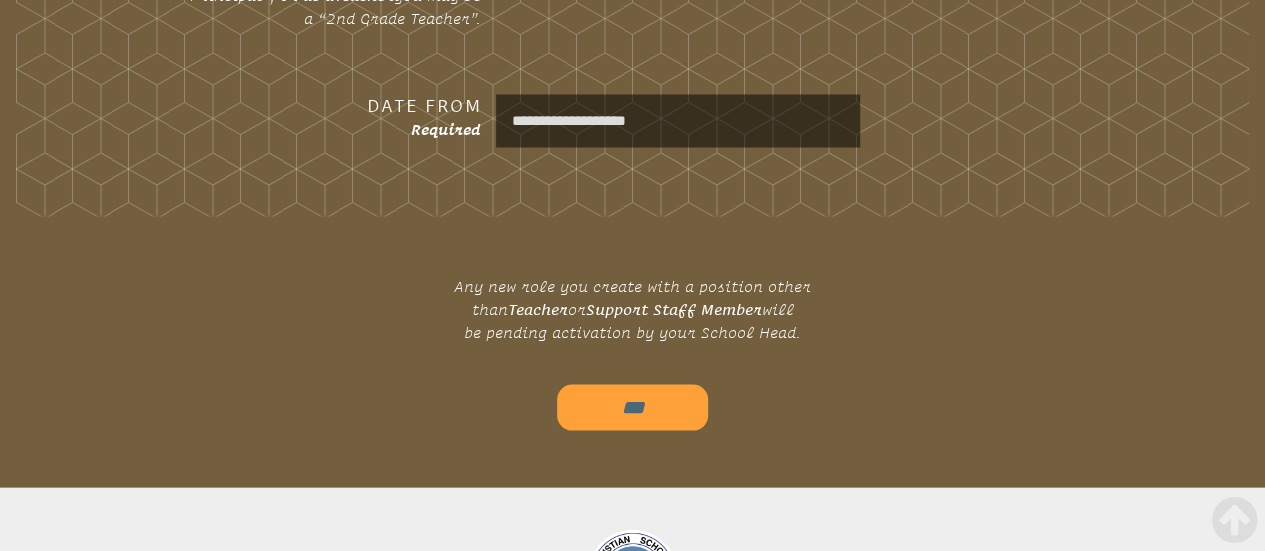click on "***" at bounding box center (633, 407) 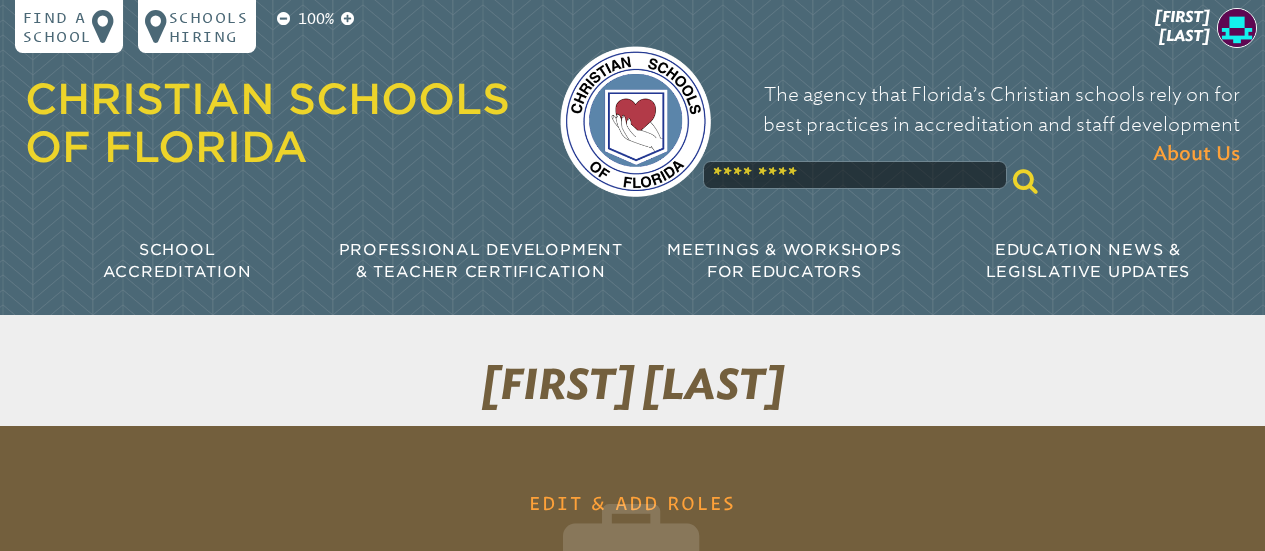scroll, scrollTop: 0, scrollLeft: 0, axis: both 